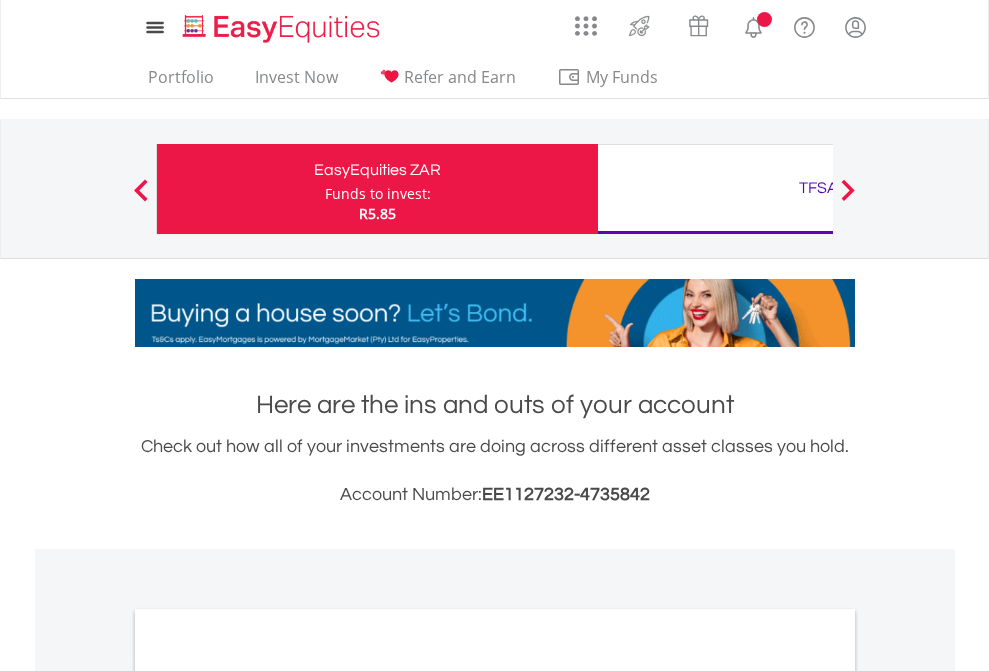 scroll, scrollTop: 0, scrollLeft: 0, axis: both 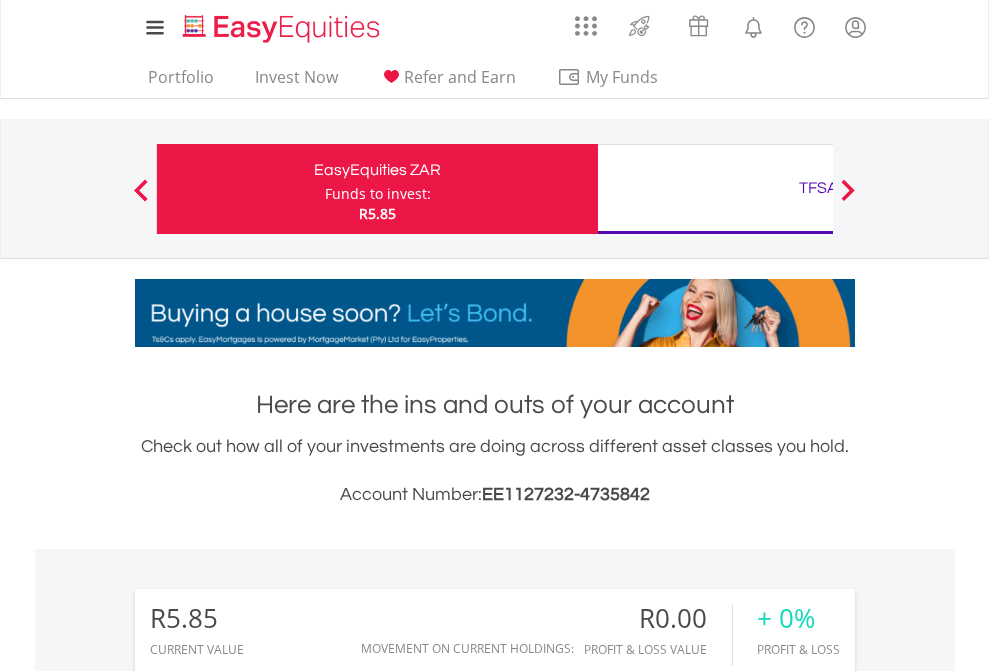 click on "Funds to invest:" at bounding box center (378, 194) 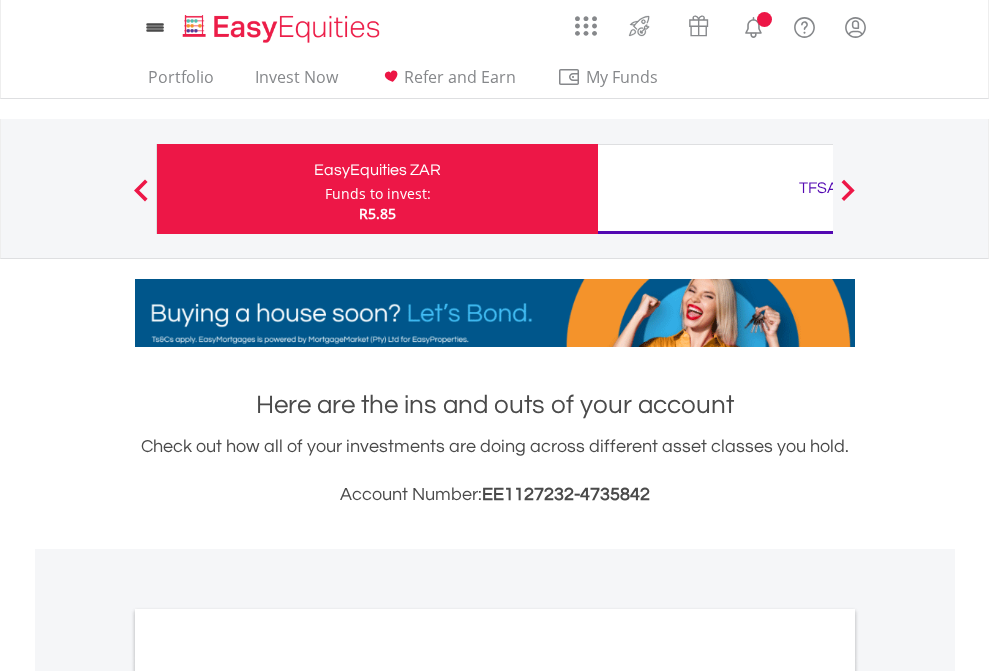 scroll, scrollTop: 0, scrollLeft: 0, axis: both 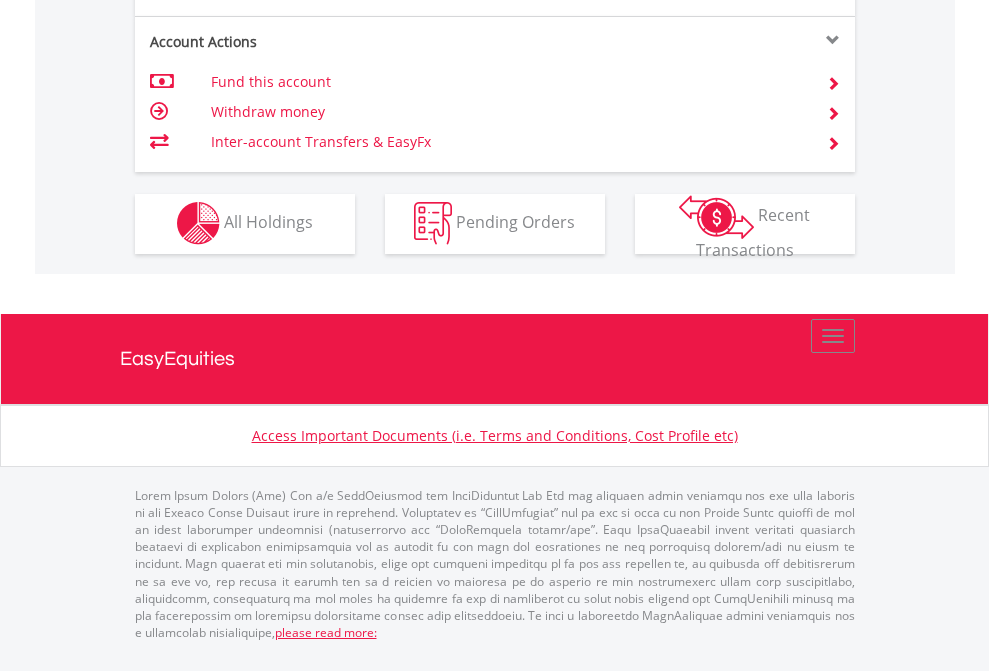 click on "Investment types" at bounding box center [706, -353] 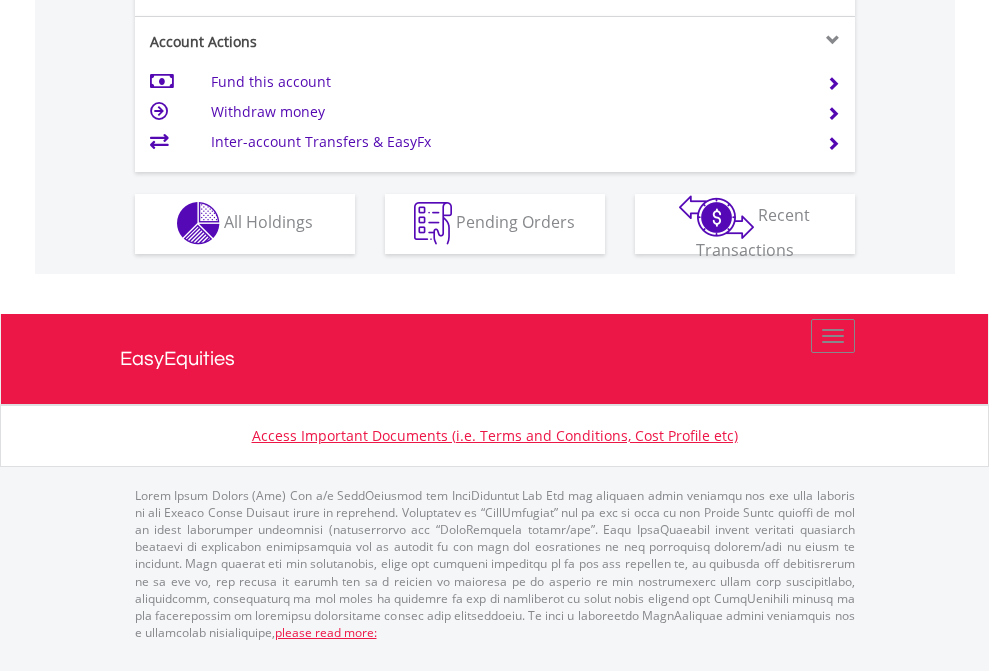 scroll, scrollTop: 1870, scrollLeft: 0, axis: vertical 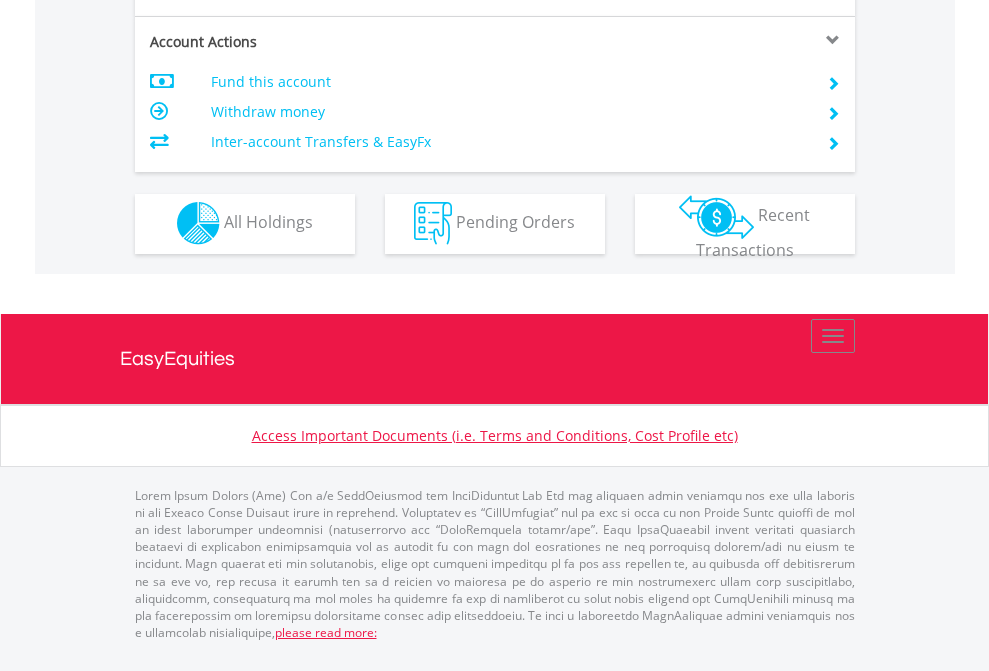 click on "Investment types" at bounding box center (706, -353) 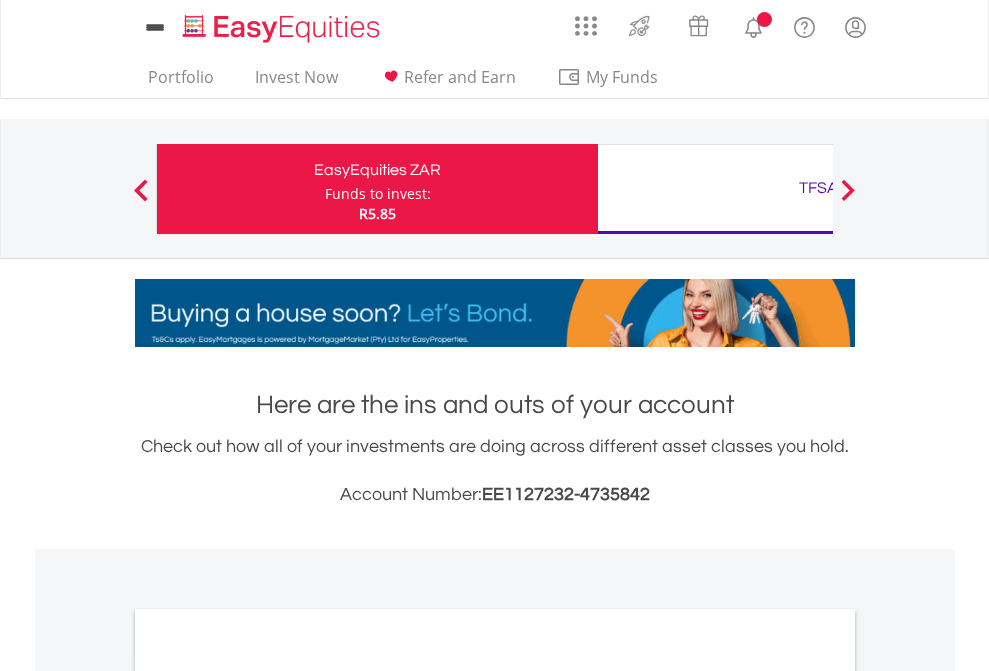scroll, scrollTop: 0, scrollLeft: 0, axis: both 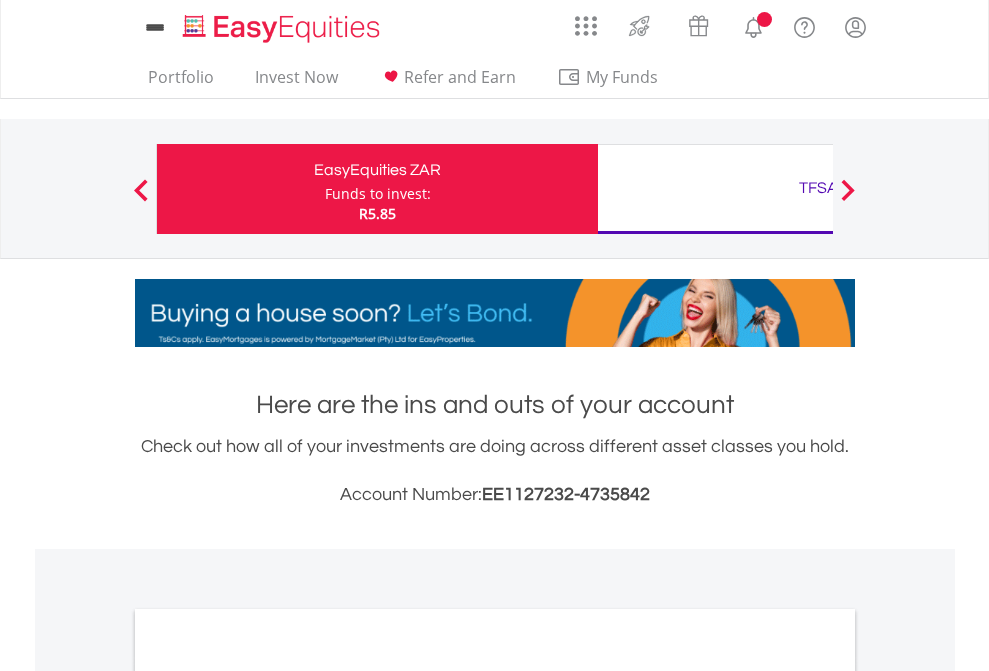 click on "All Holdings" at bounding box center [268, 1096] 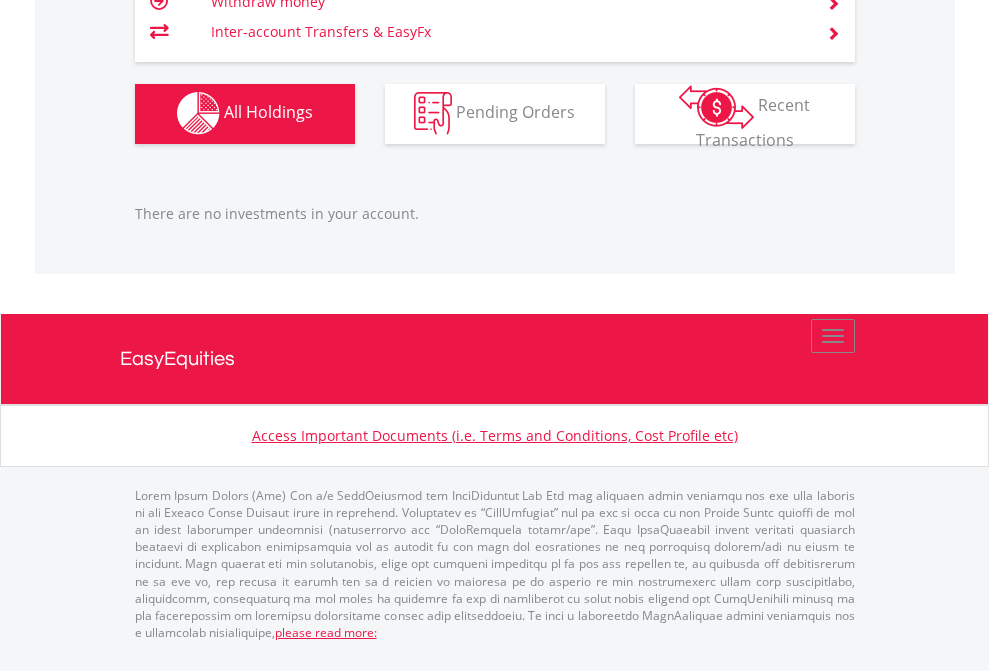 scroll, scrollTop: 1980, scrollLeft: 0, axis: vertical 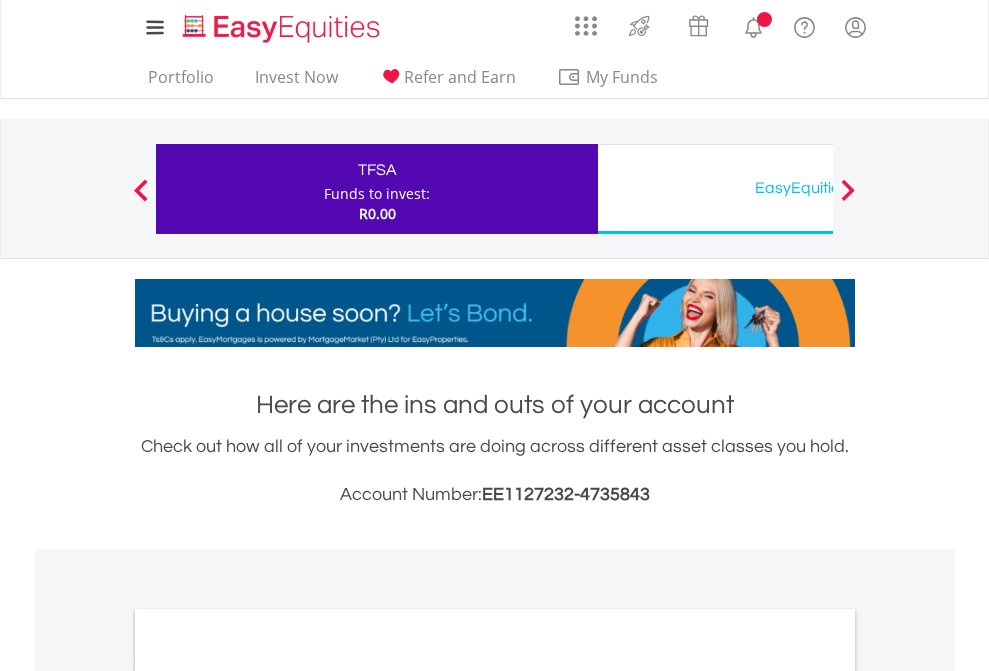 click on "All Holdings" at bounding box center (268, 1096) 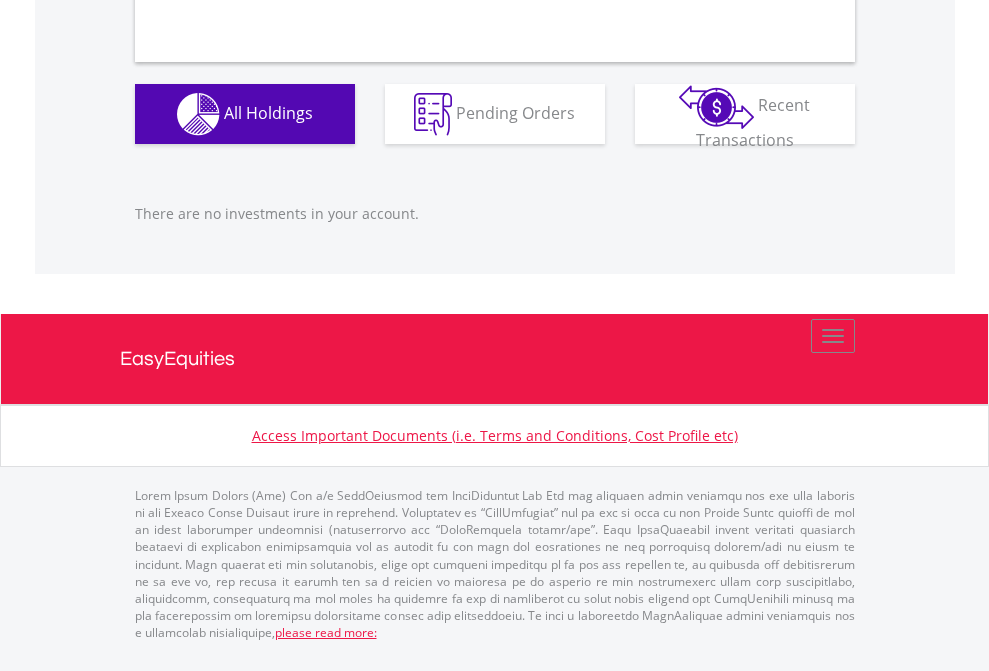 scroll, scrollTop: 1980, scrollLeft: 0, axis: vertical 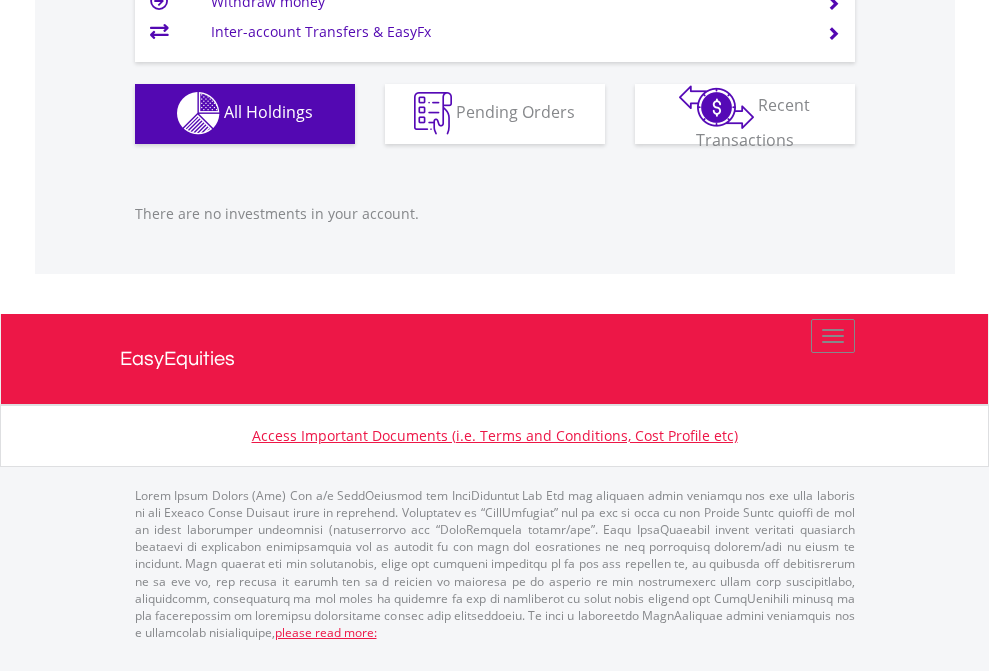 click on "Funds to invest:" at bounding box center (377, -1136) 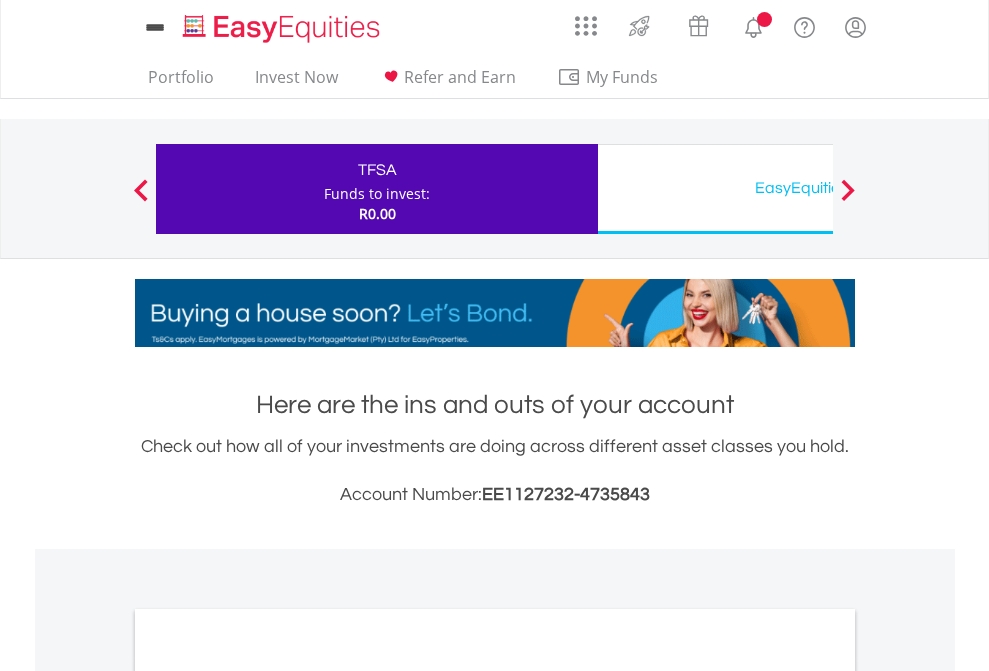 scroll, scrollTop: 0, scrollLeft: 0, axis: both 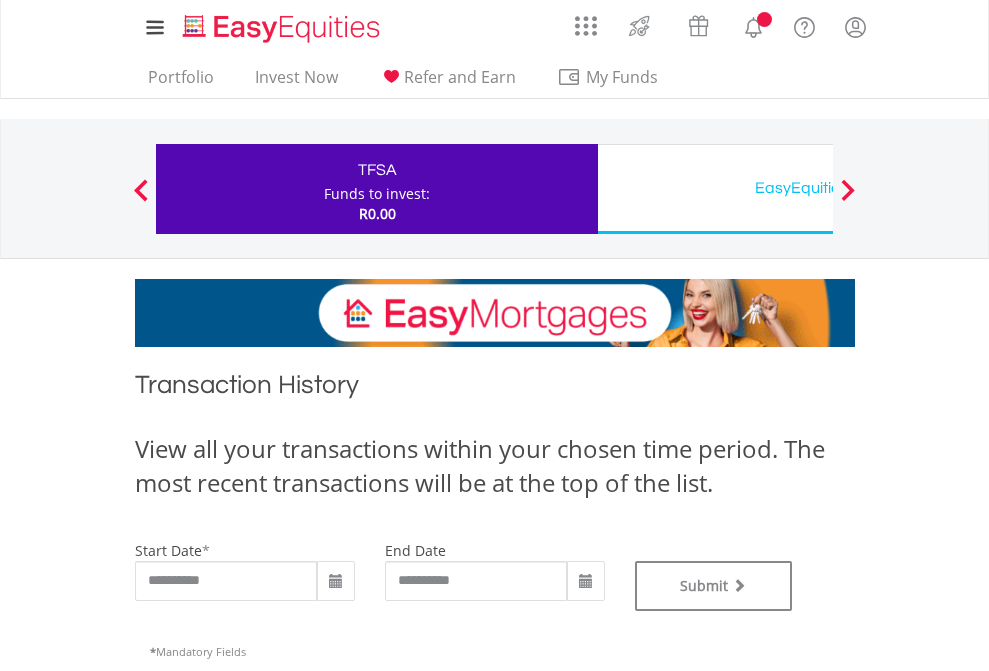 type on "**********" 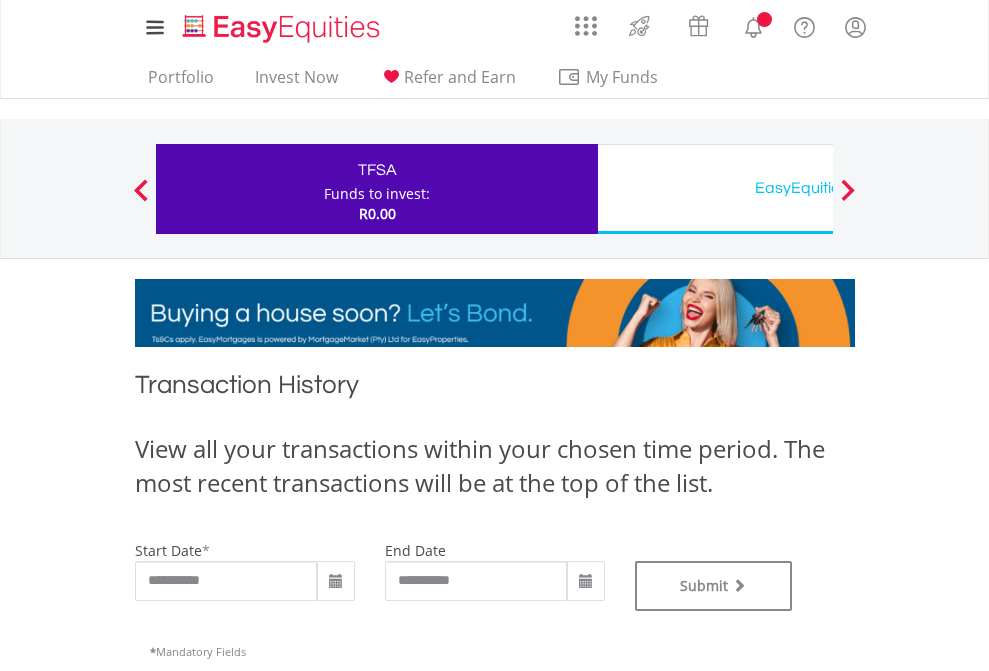type on "**********" 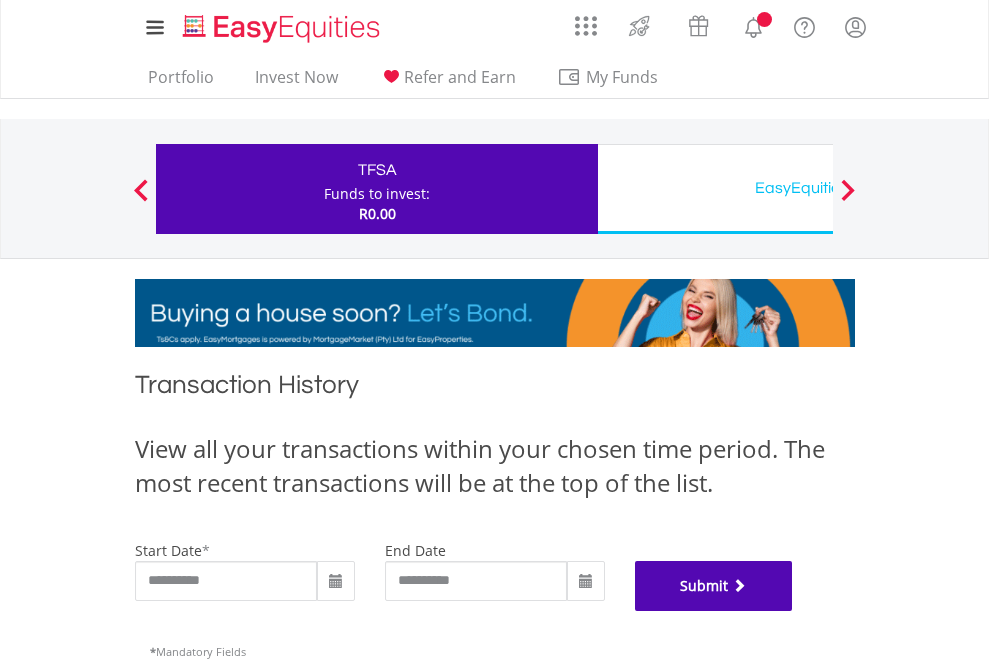 click on "Submit" at bounding box center (714, 586) 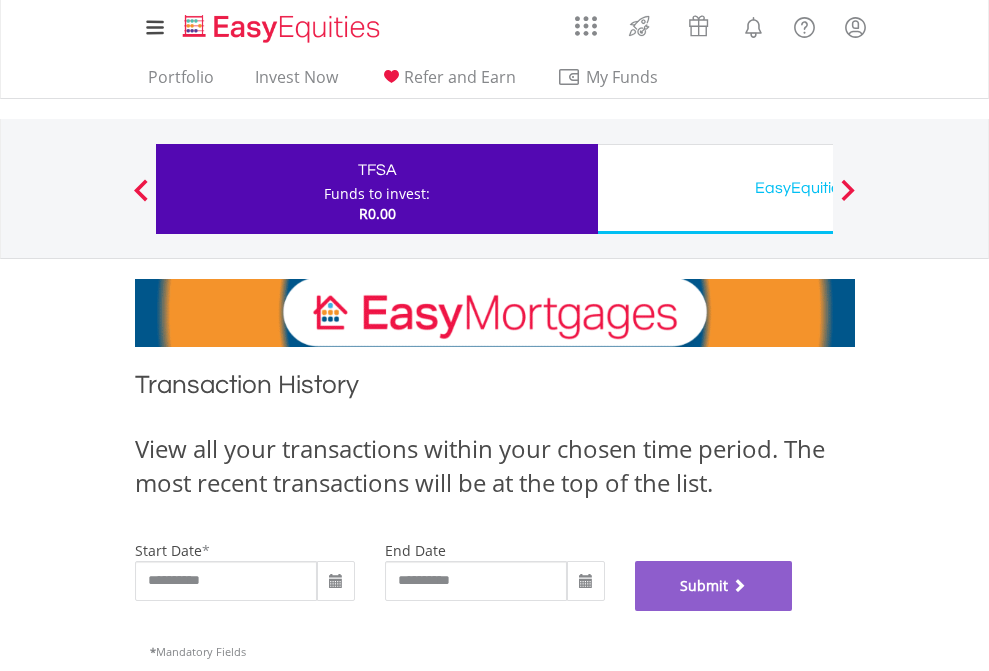 scroll, scrollTop: 811, scrollLeft: 0, axis: vertical 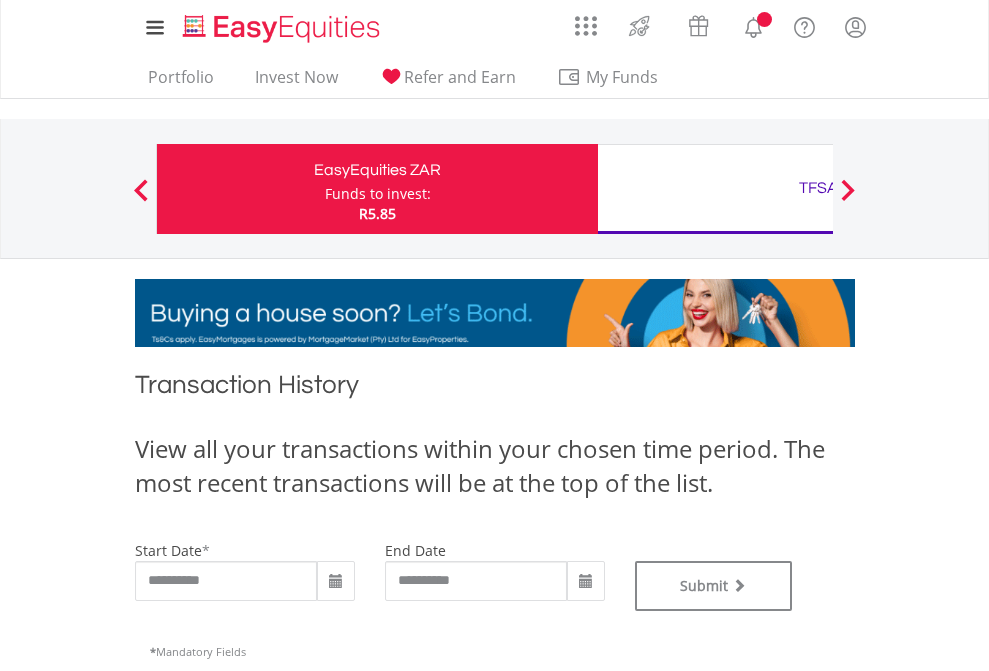 click on "TFSA" at bounding box center [818, 188] 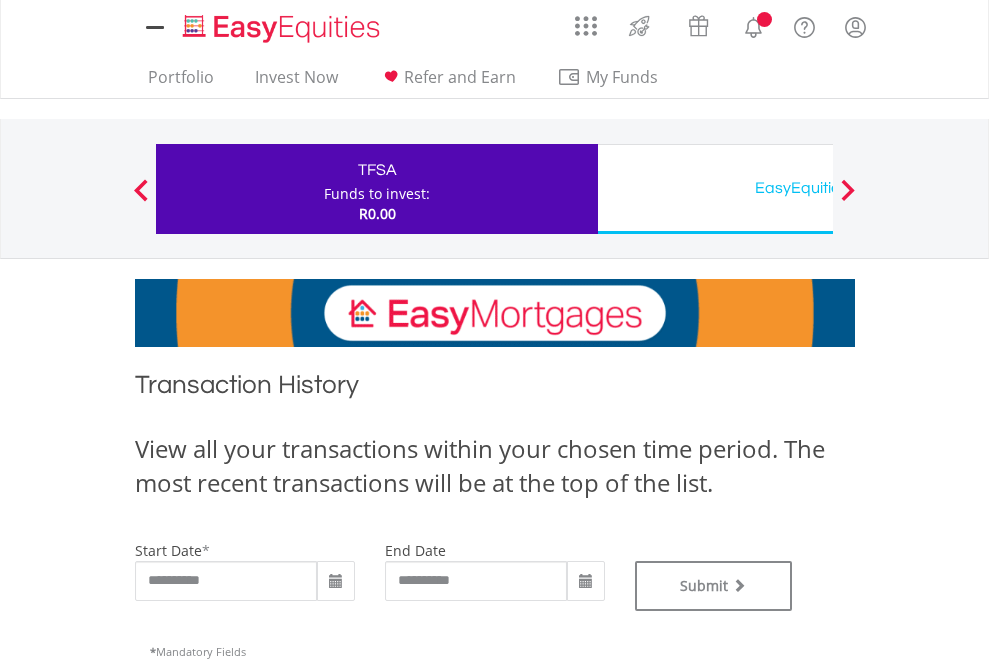 scroll, scrollTop: 0, scrollLeft: 0, axis: both 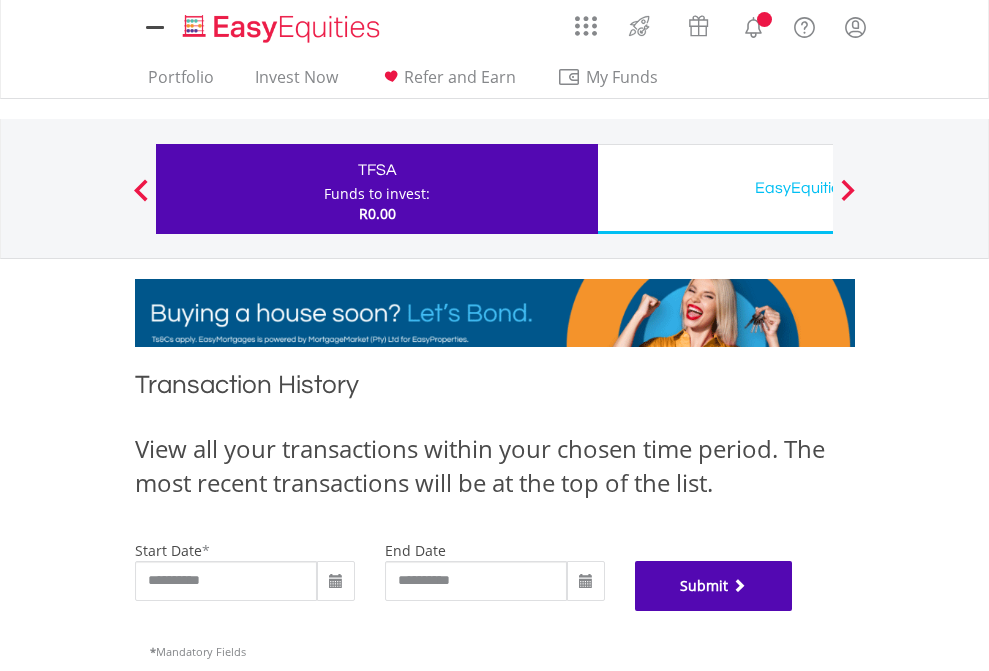 click on "Submit" at bounding box center [714, 586] 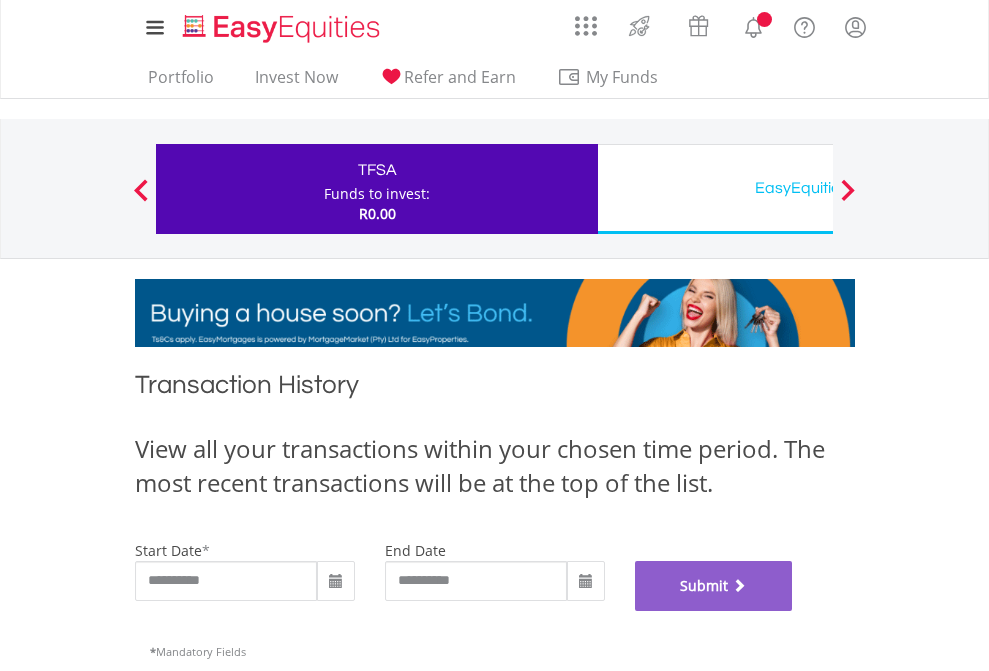 scroll, scrollTop: 811, scrollLeft: 0, axis: vertical 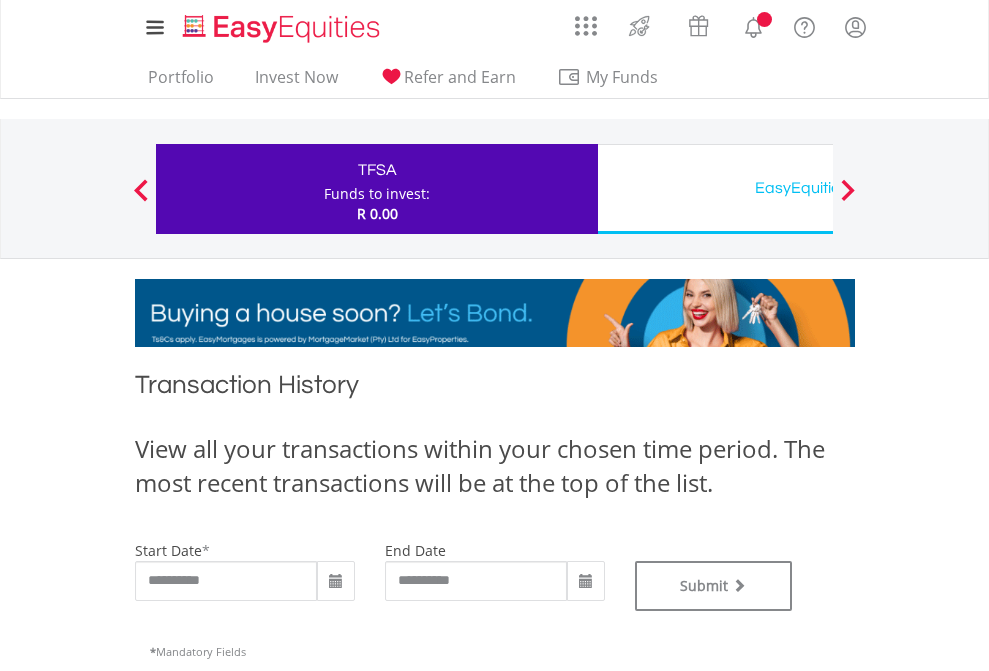 click on "Funds to invest:" at bounding box center [377, 194] 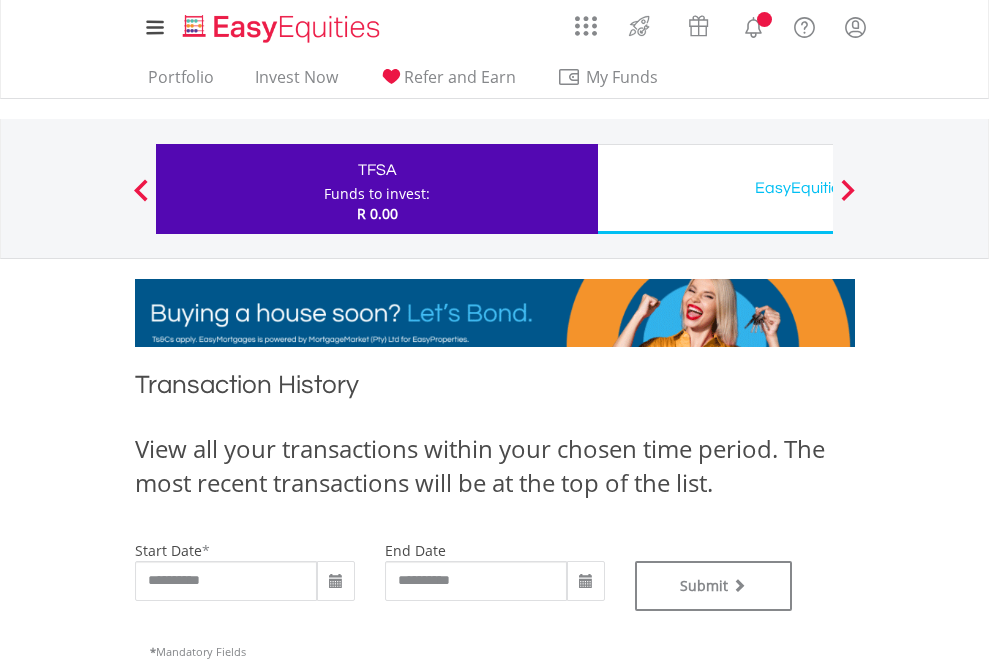 type on "**********" 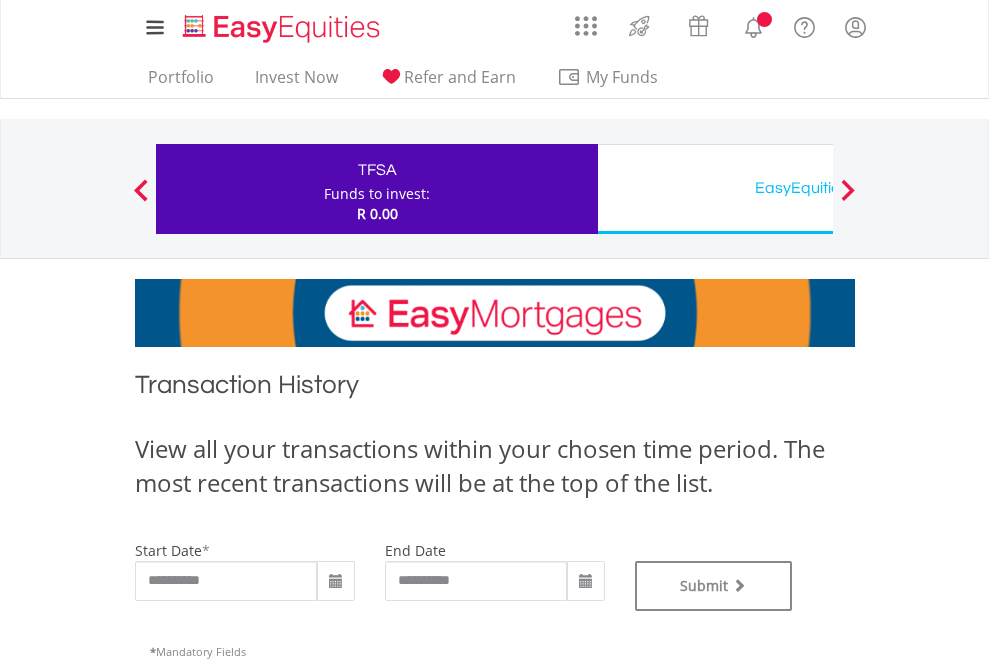 type on "**********" 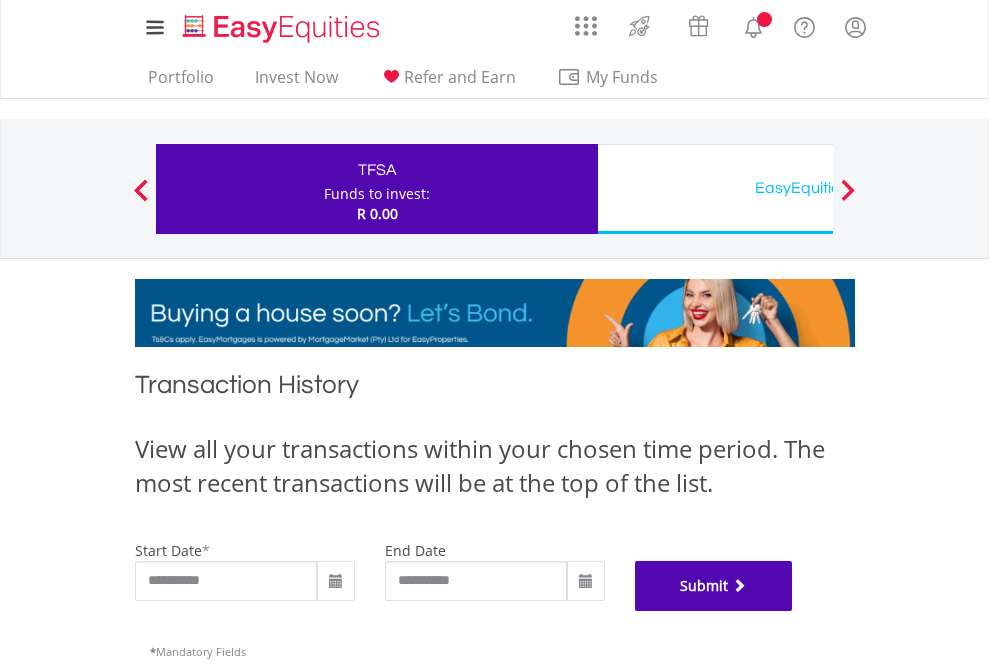 click on "Submit" at bounding box center (714, 586) 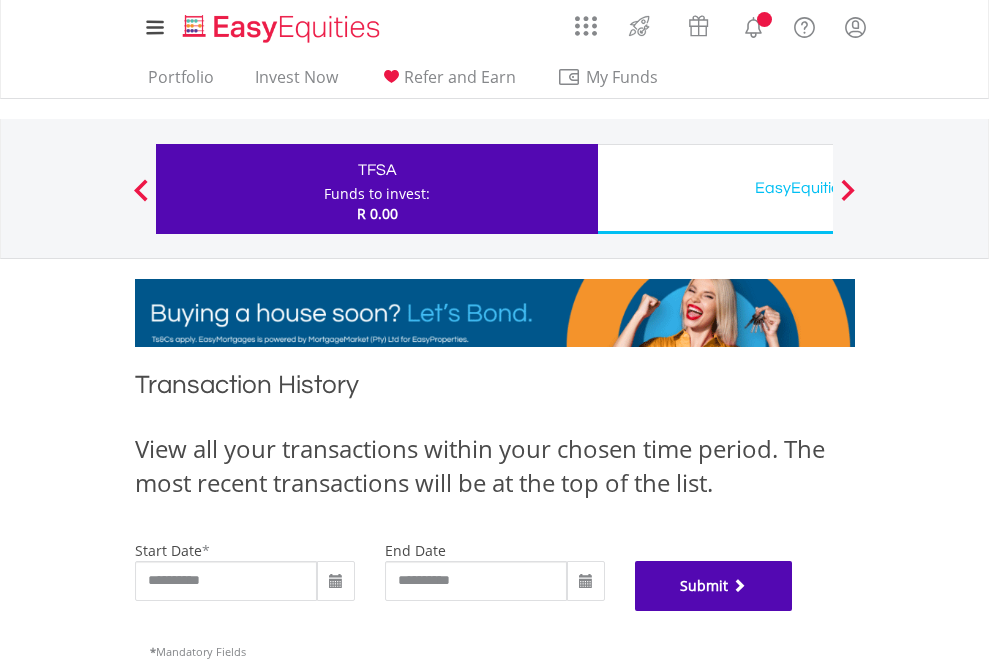 scroll, scrollTop: 811, scrollLeft: 0, axis: vertical 